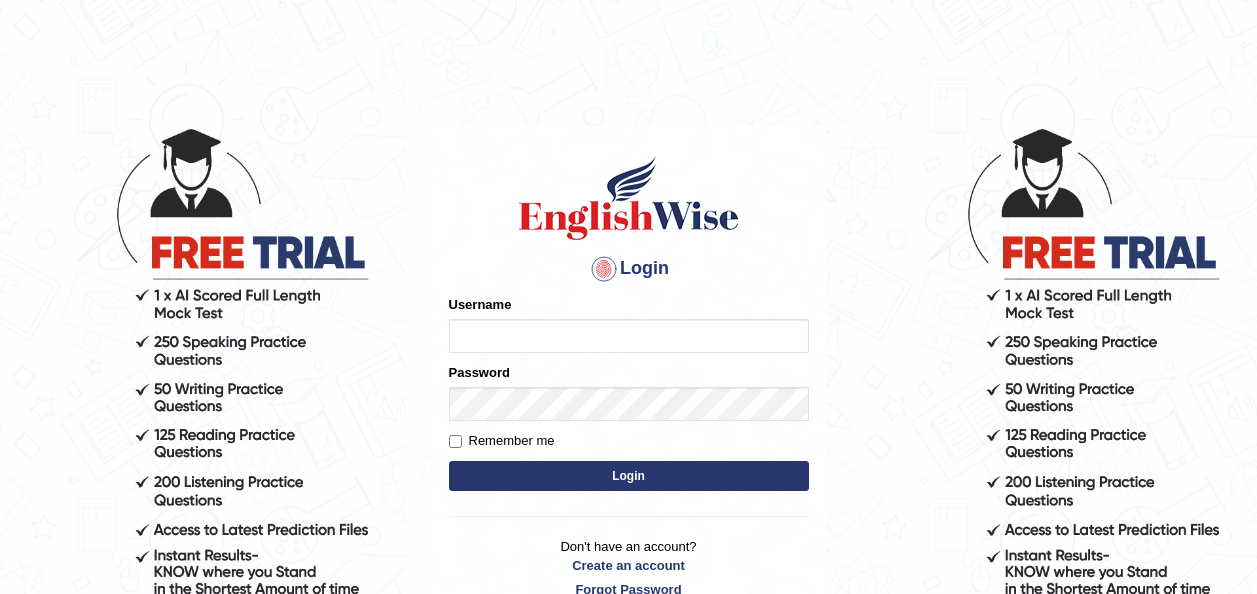 scroll, scrollTop: 0, scrollLeft: 0, axis: both 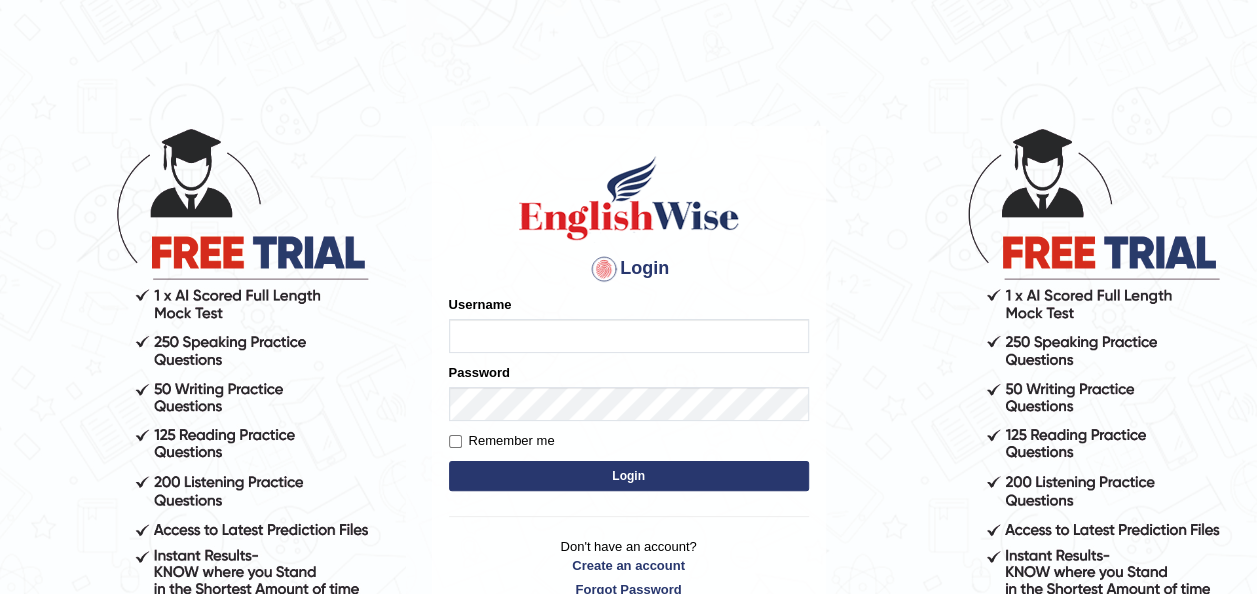 type on "Harlie" 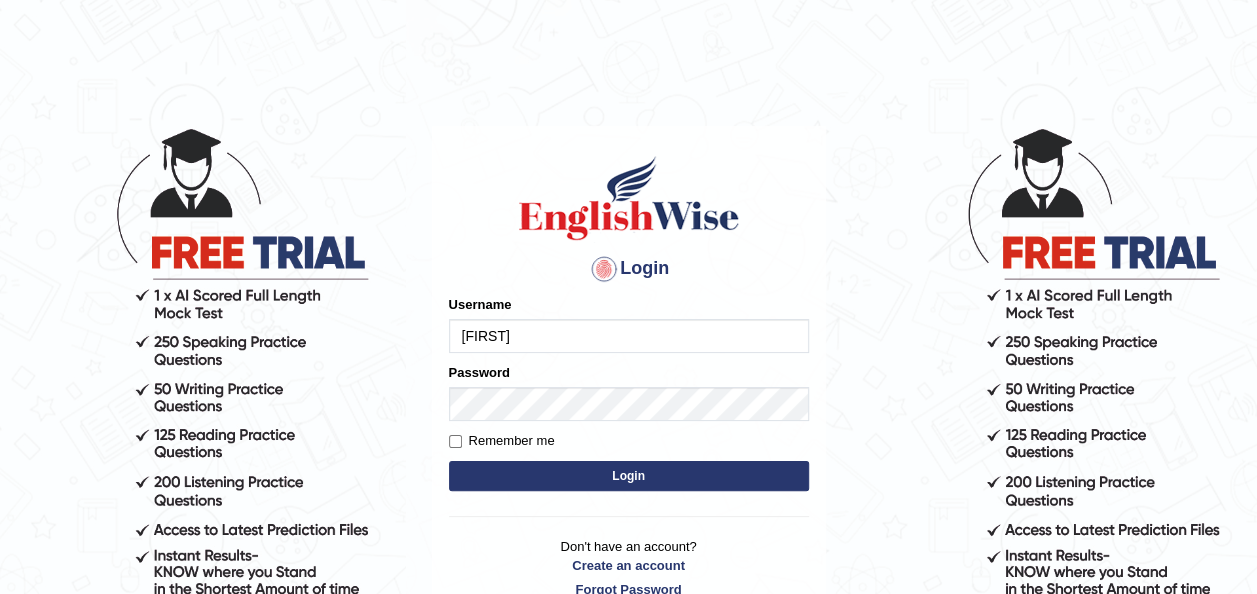 click on "Login" at bounding box center (629, 476) 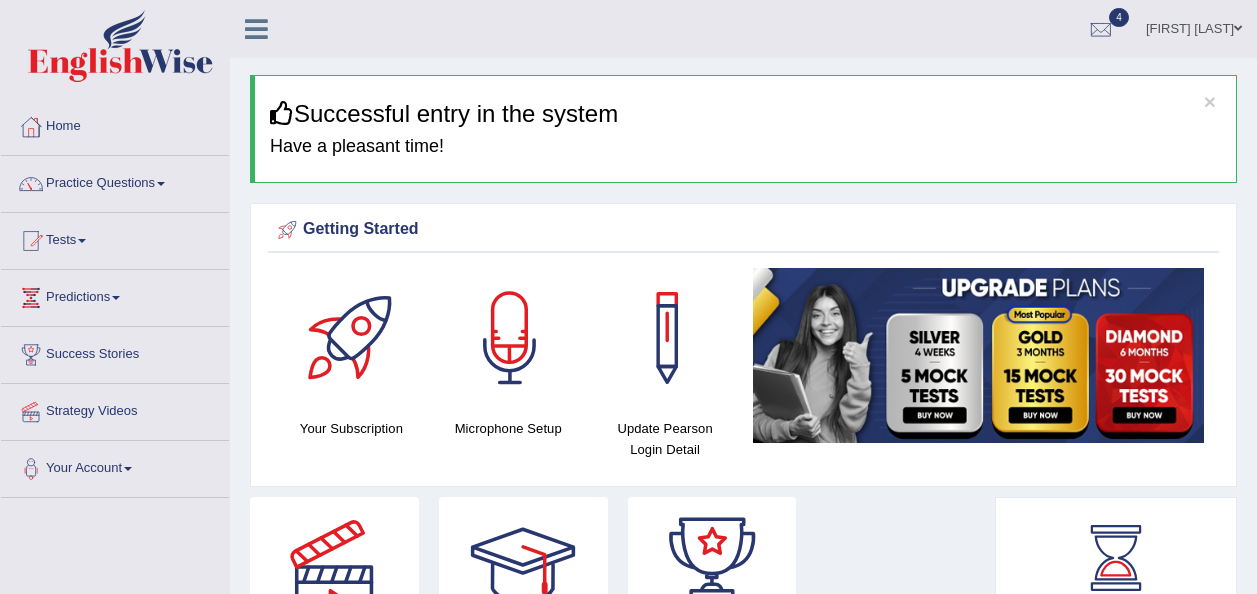 scroll, scrollTop: 0, scrollLeft: 0, axis: both 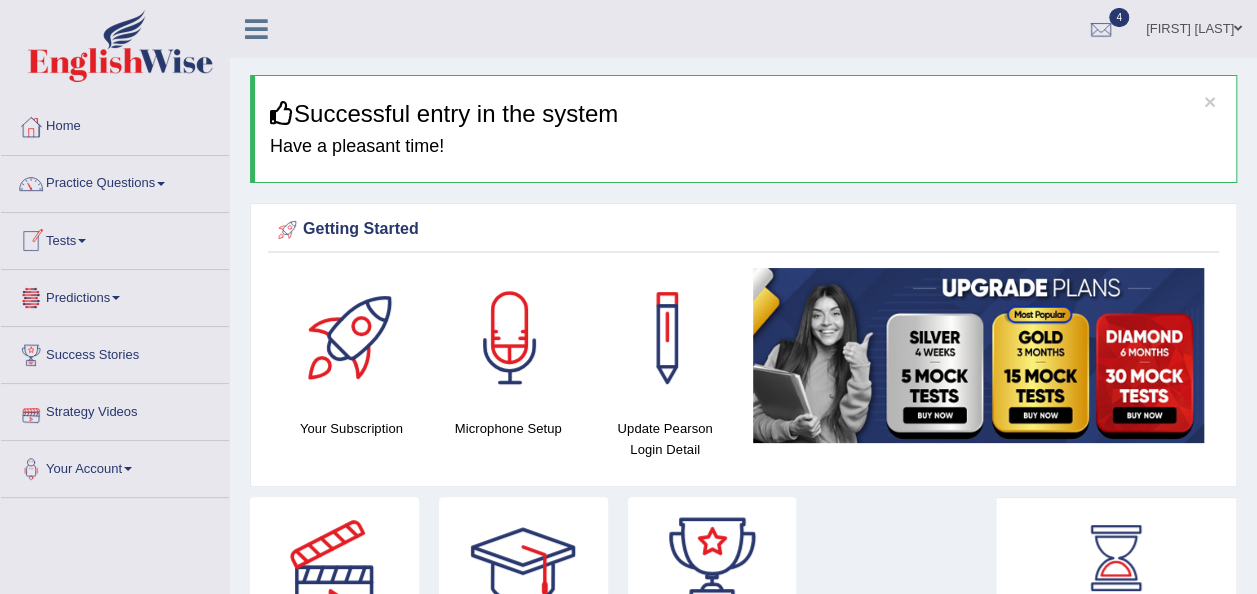 click on "Tests" at bounding box center (115, 238) 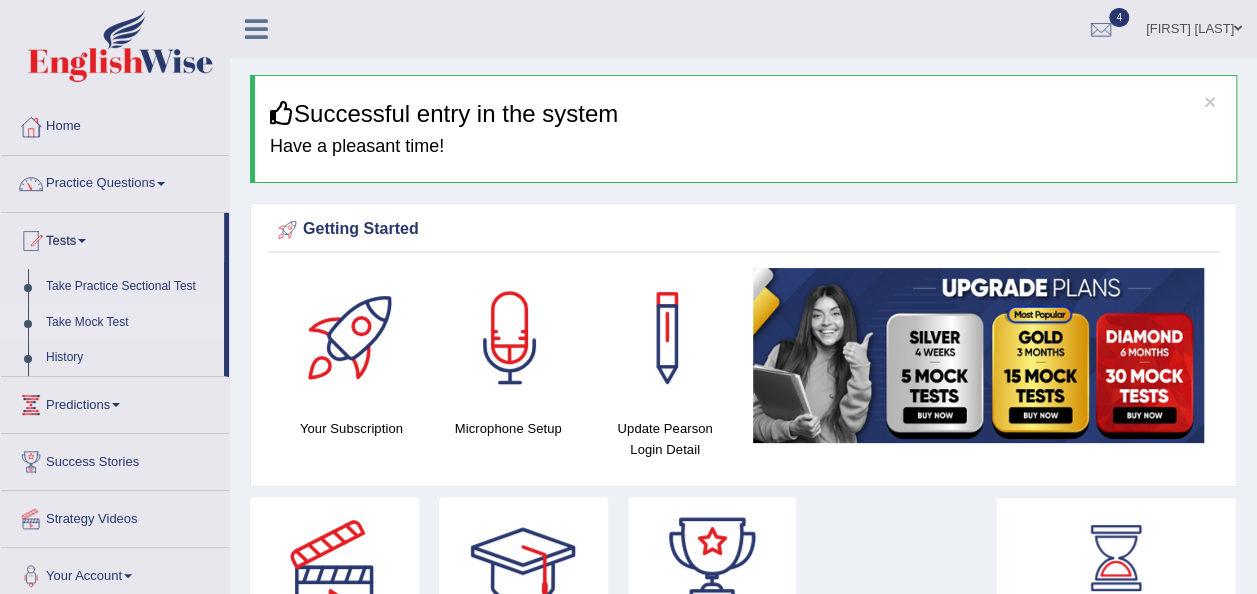 click on "Take Mock Test" at bounding box center [130, 323] 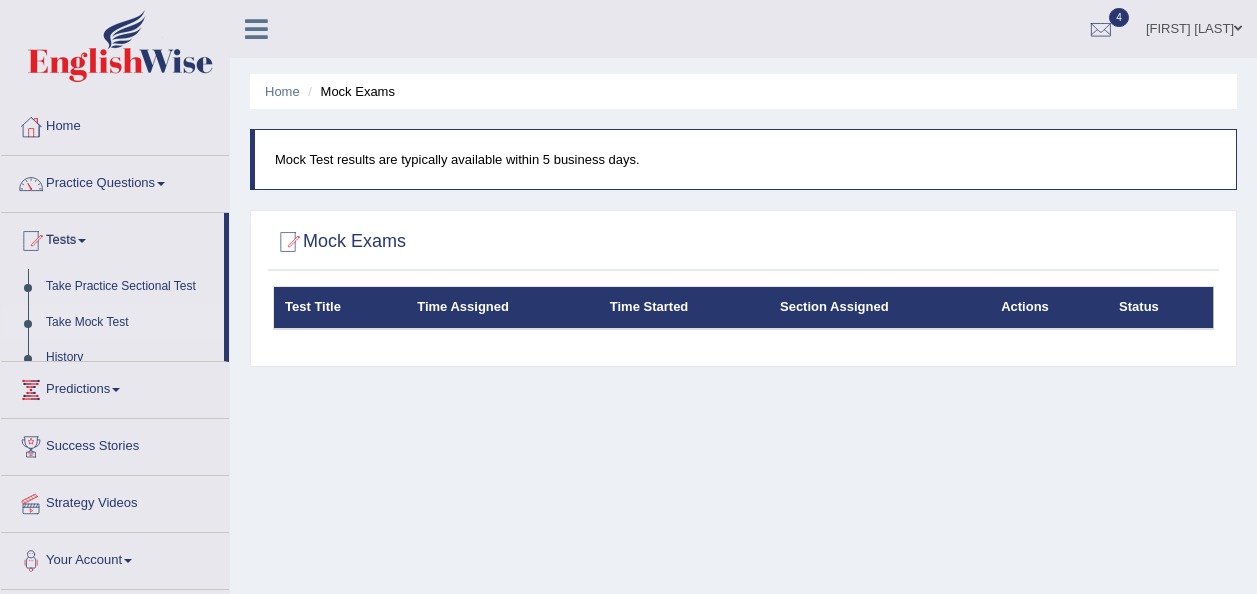 scroll, scrollTop: 0, scrollLeft: 0, axis: both 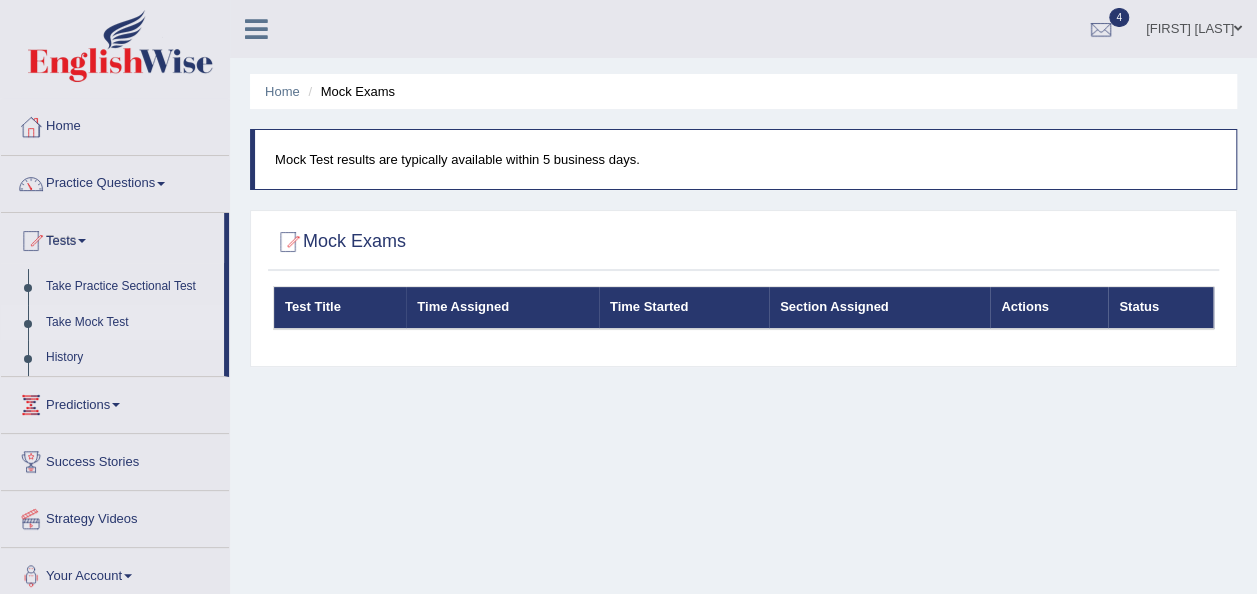 click at bounding box center [288, 242] 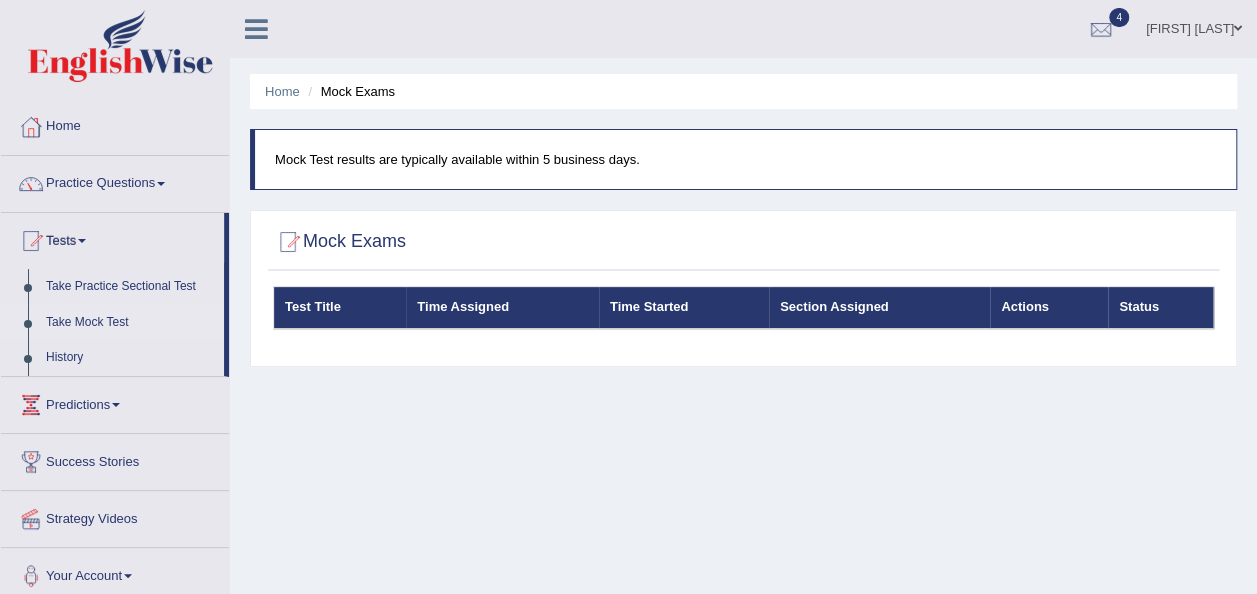 click at bounding box center [288, 242] 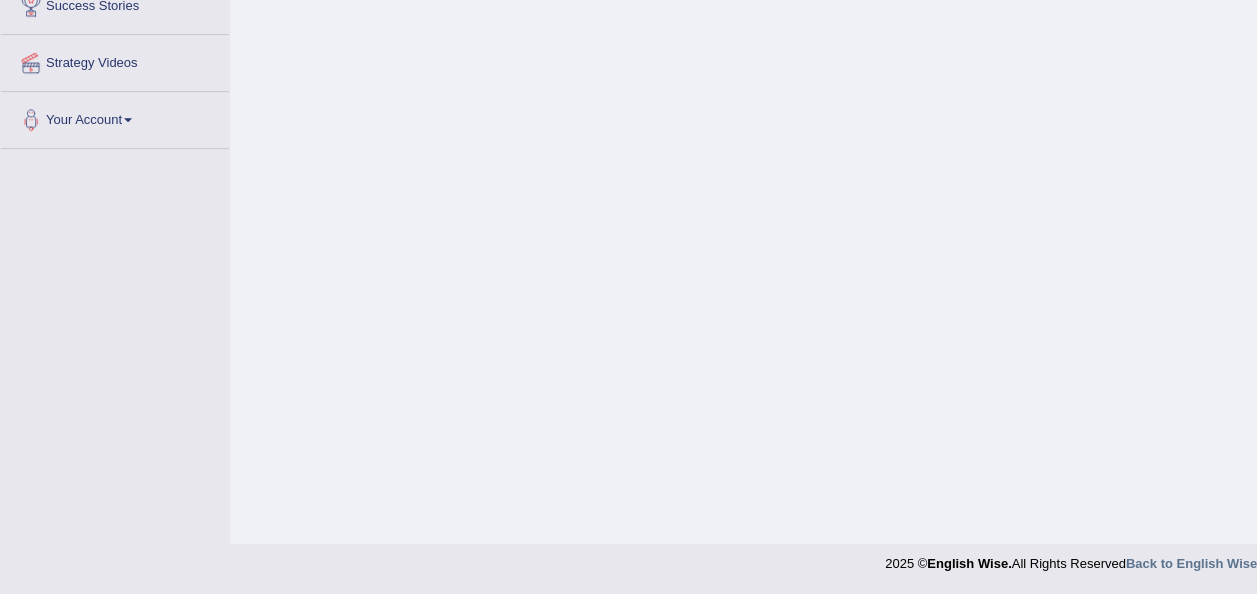 scroll, scrollTop: 0, scrollLeft: 0, axis: both 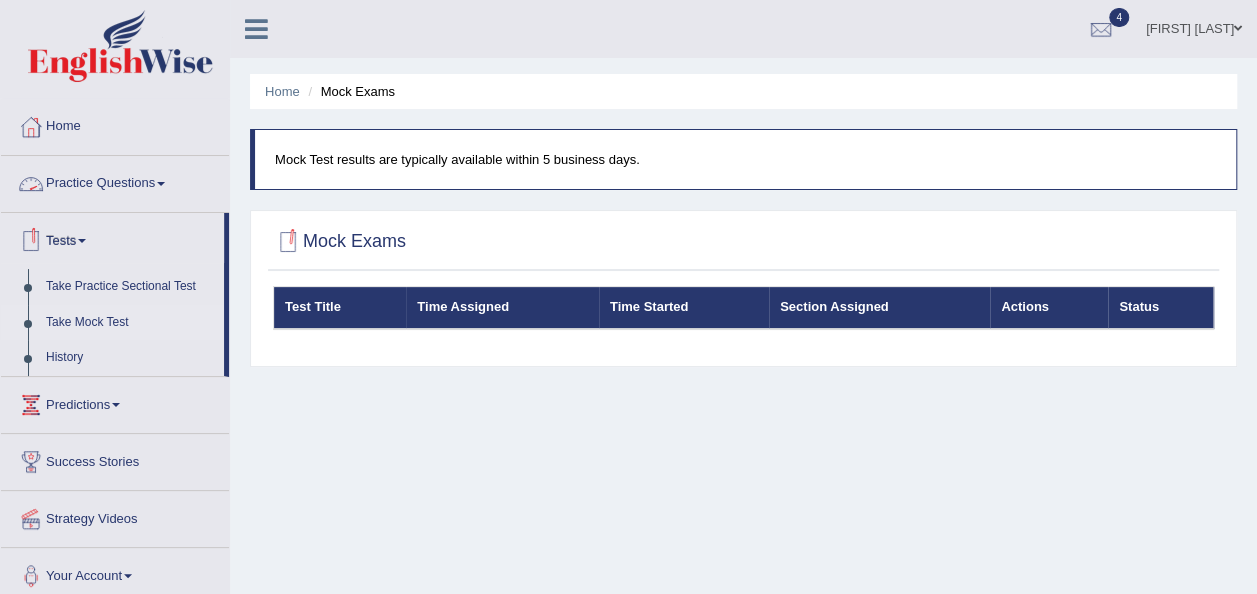 click on "Practice Questions" at bounding box center [115, 181] 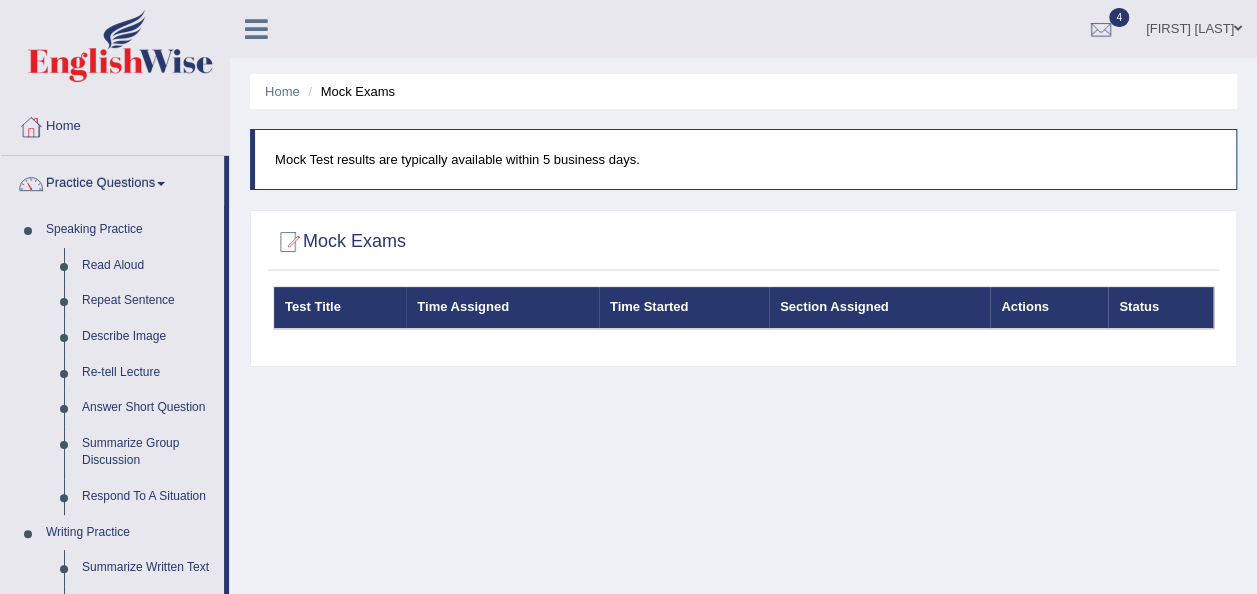 click on "Home
Mock Exams
Mock Test results are typically available within 5 business days.
Mock Exams
Test Title Time Assigned Time Started Section Assigned Actions Status" at bounding box center (743, 500) 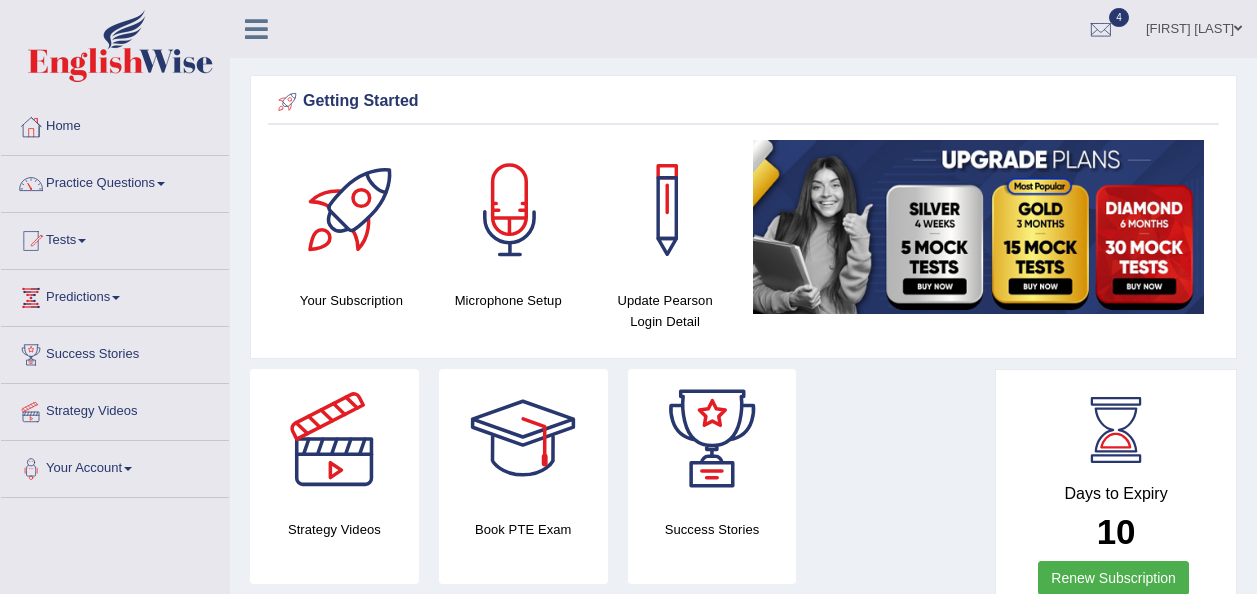 scroll, scrollTop: 0, scrollLeft: 0, axis: both 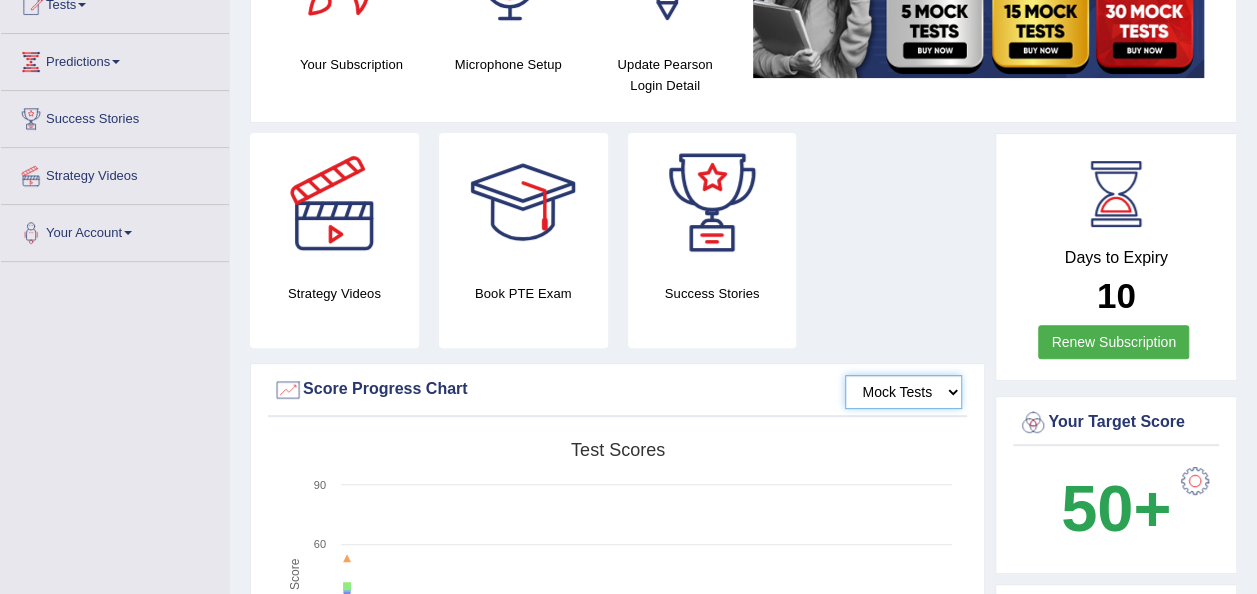 click on "Mock Tests" at bounding box center (903, 392) 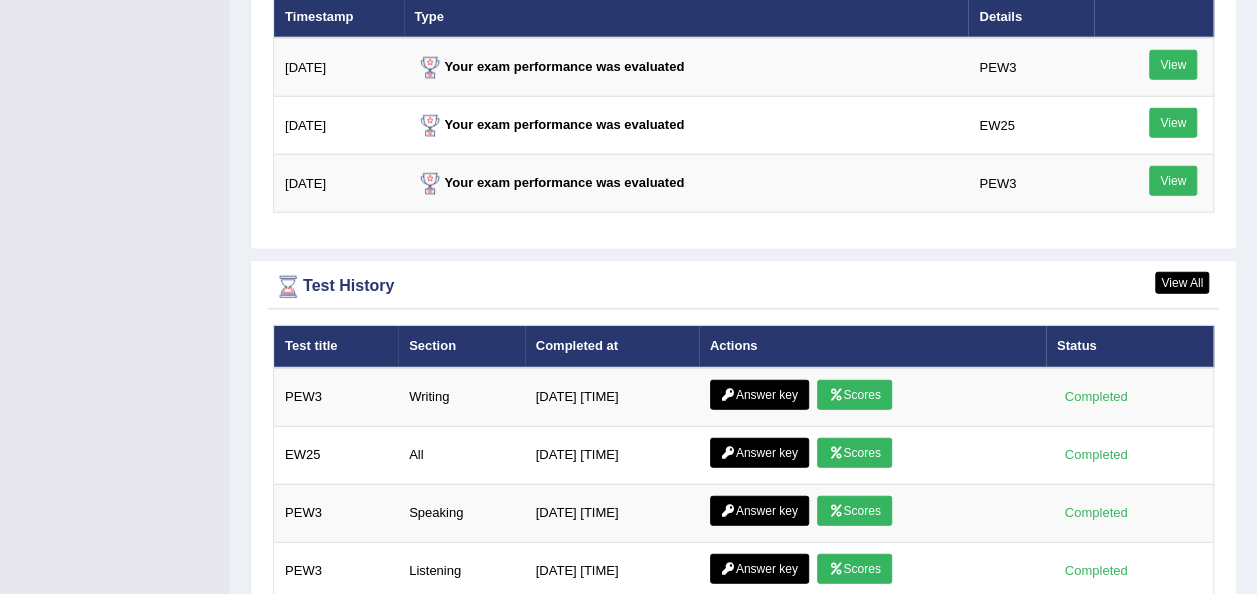 scroll, scrollTop: 2671, scrollLeft: 0, axis: vertical 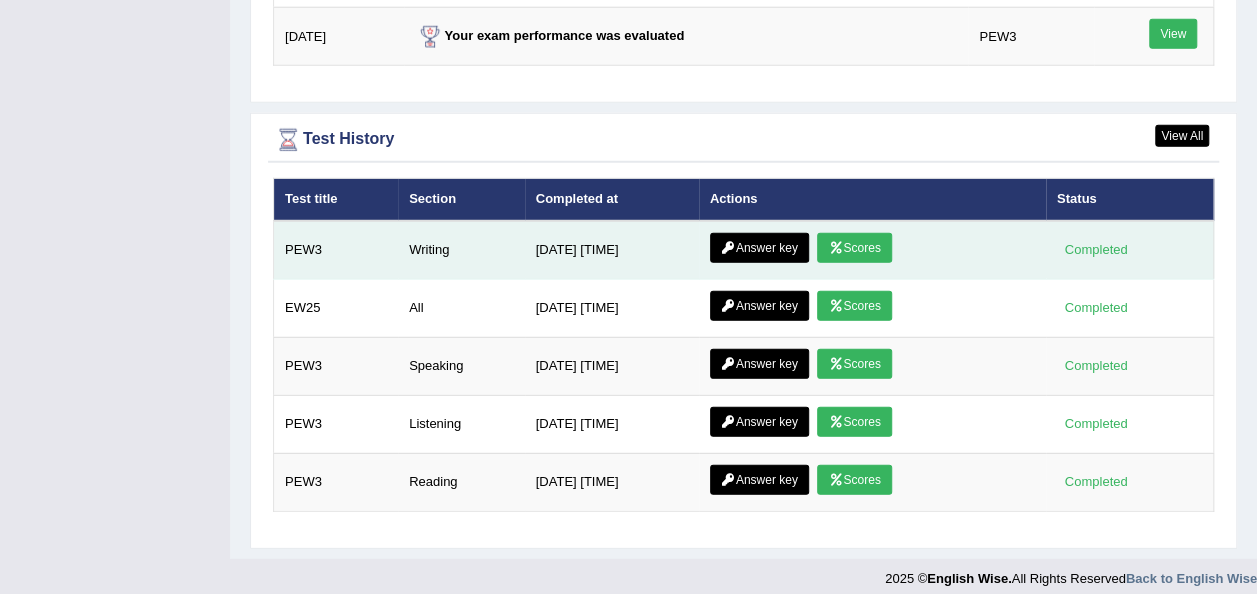 click on "Scores" at bounding box center [854, 248] 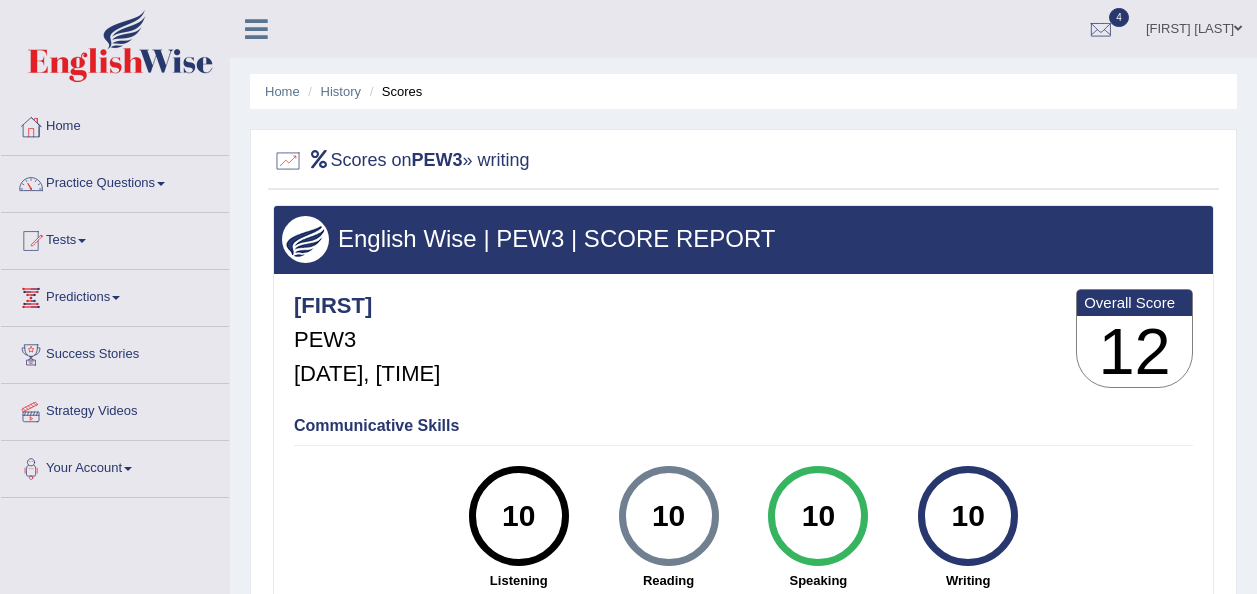 scroll, scrollTop: 0, scrollLeft: 0, axis: both 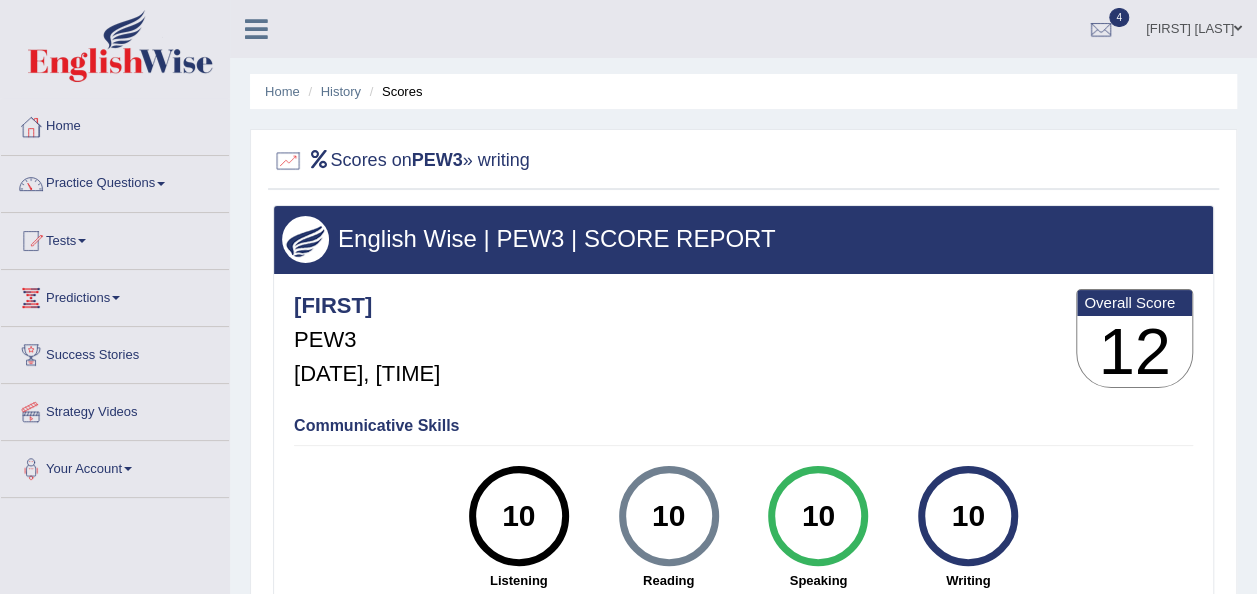 click on "Scores on  PEW3  » writing" at bounding box center (401, 161) 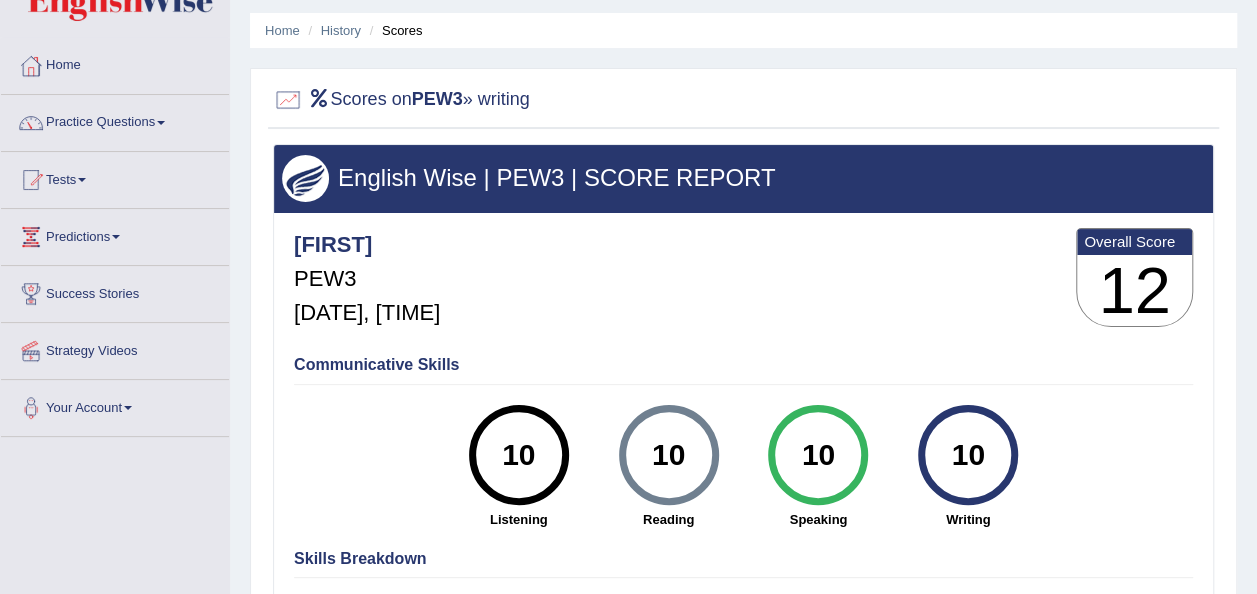 scroll, scrollTop: 0, scrollLeft: 0, axis: both 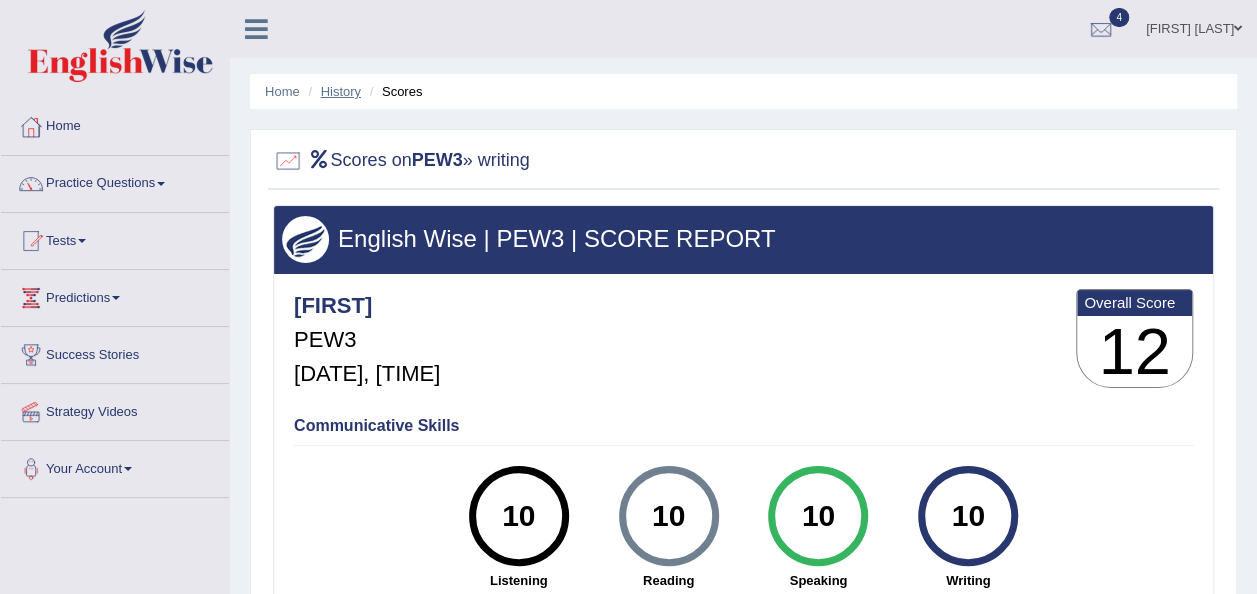 click on "History" at bounding box center [341, 91] 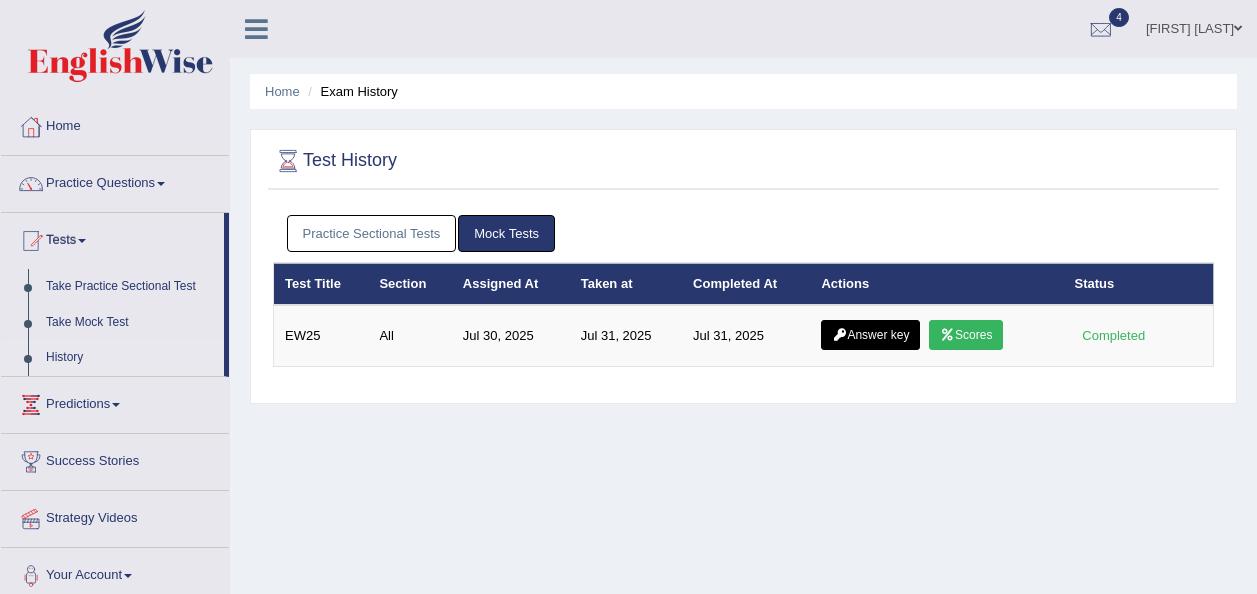 scroll, scrollTop: 0, scrollLeft: 0, axis: both 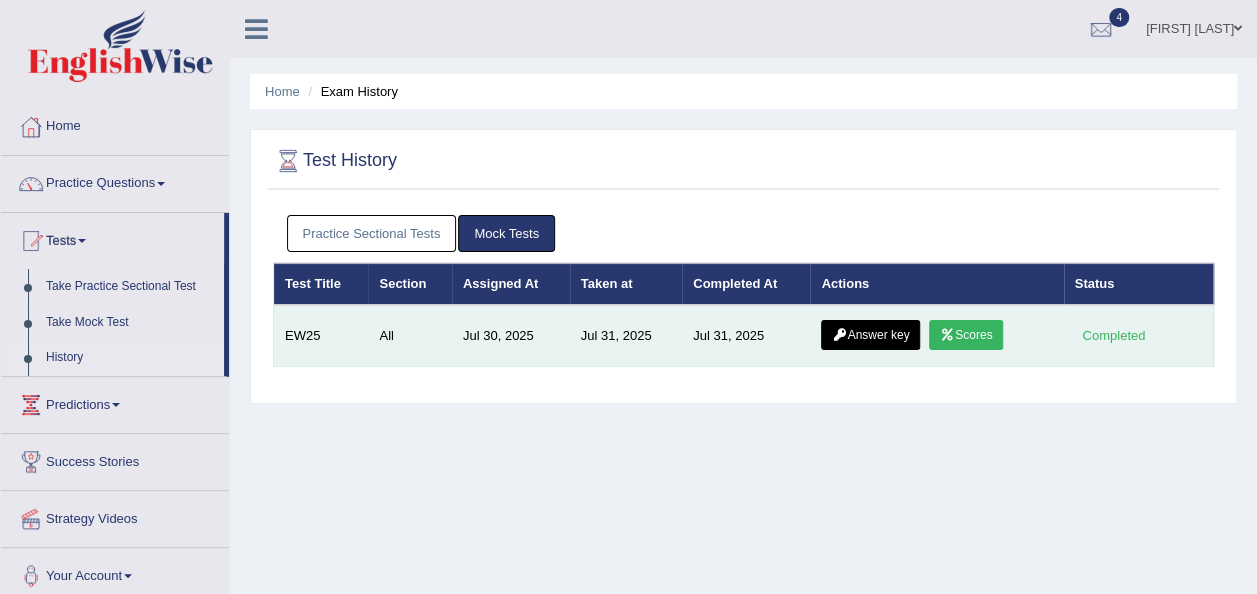 click on "Scores" at bounding box center (966, 335) 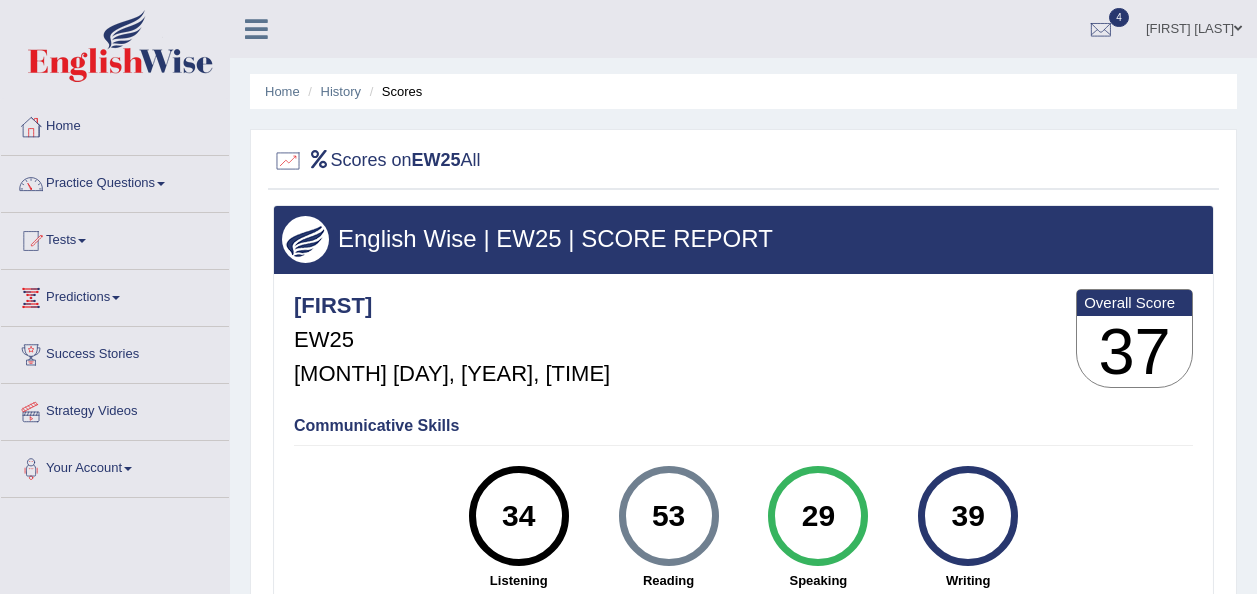 scroll, scrollTop: 0, scrollLeft: 0, axis: both 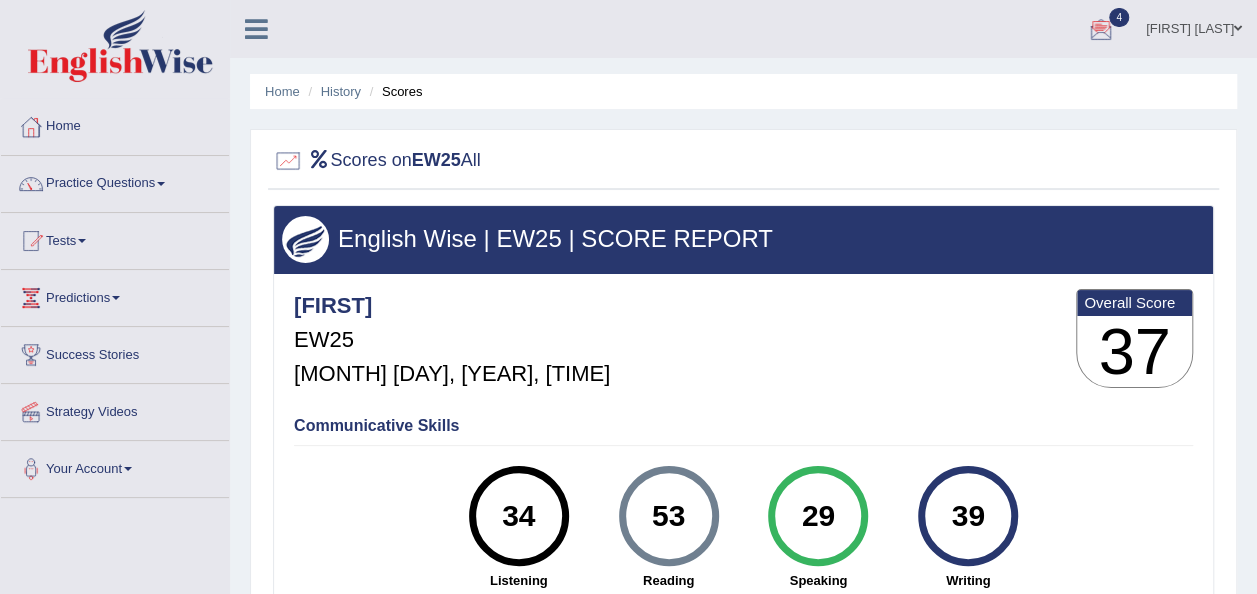 click at bounding box center (1101, 30) 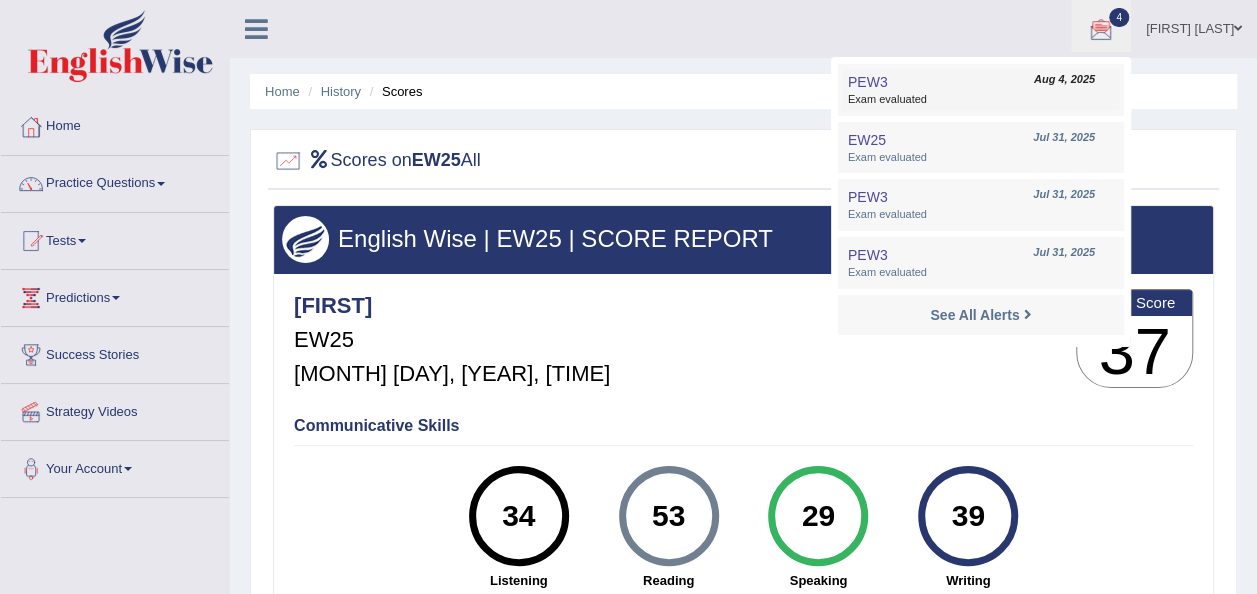 click on "Exam evaluated" at bounding box center (981, 100) 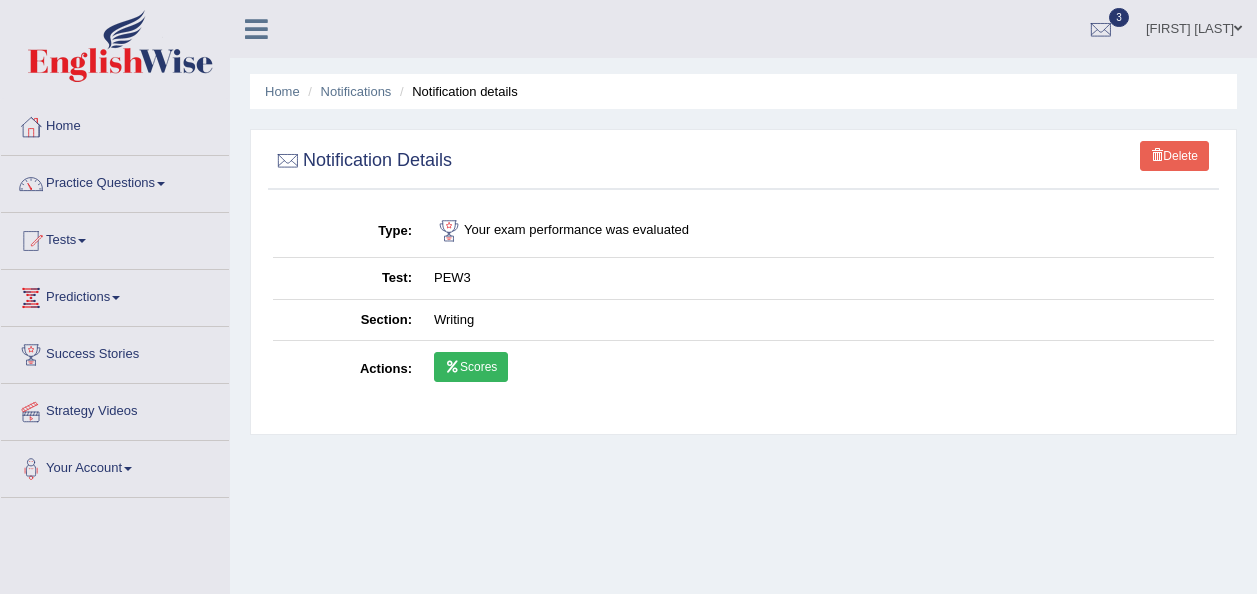 scroll, scrollTop: 0, scrollLeft: 0, axis: both 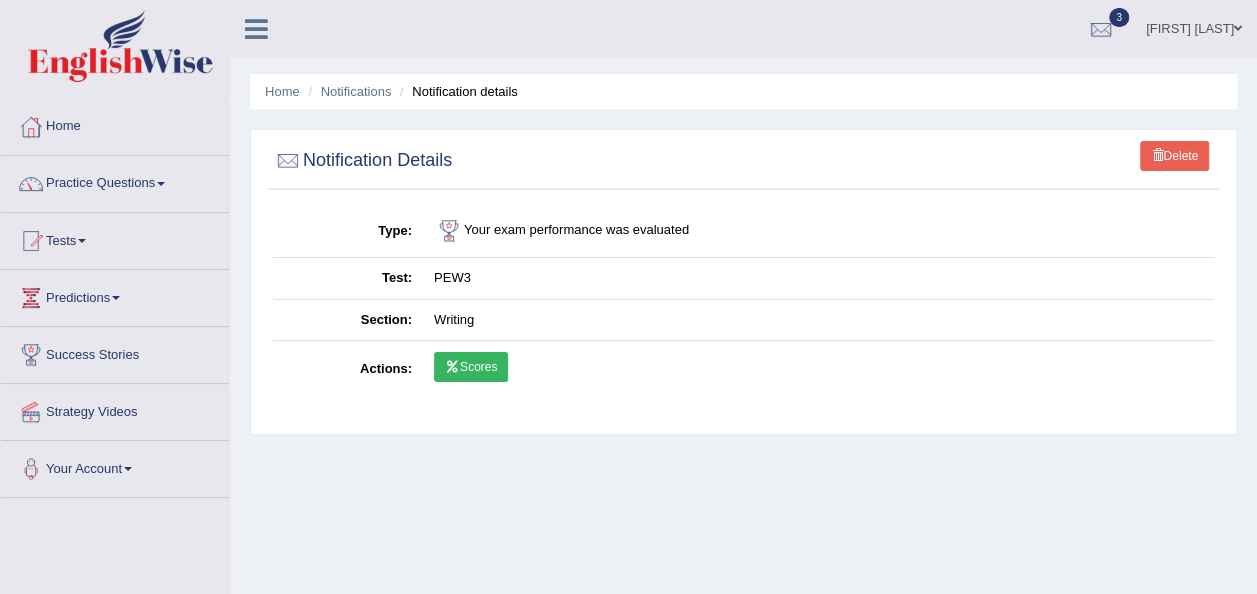 click on "Scores" at bounding box center [471, 367] 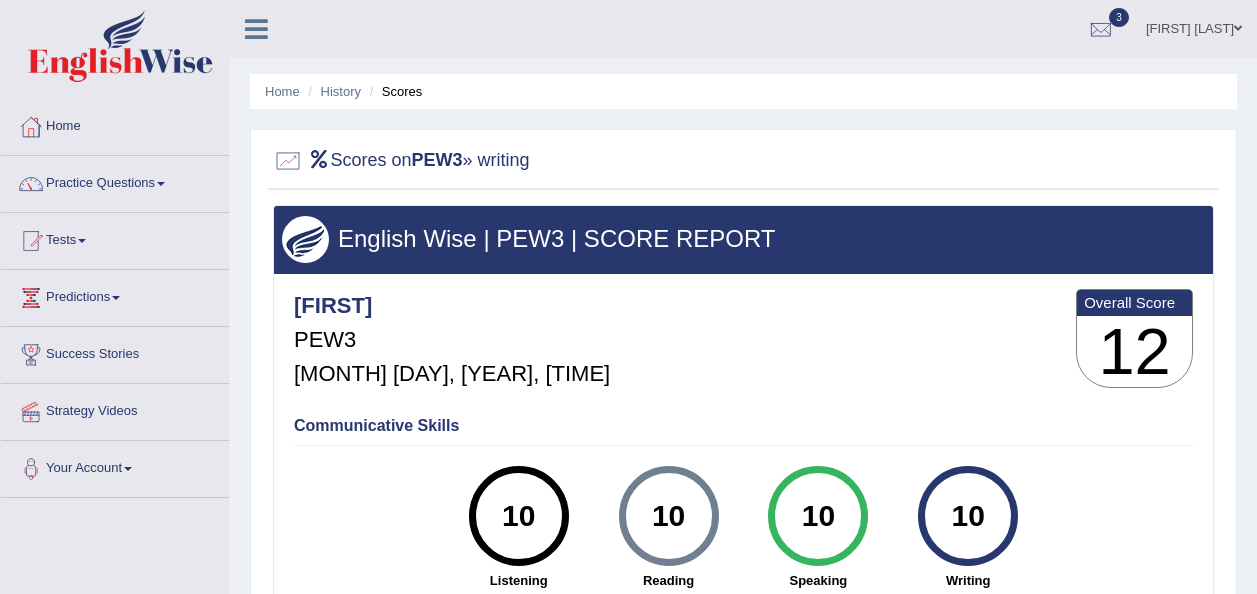 scroll, scrollTop: 0, scrollLeft: 0, axis: both 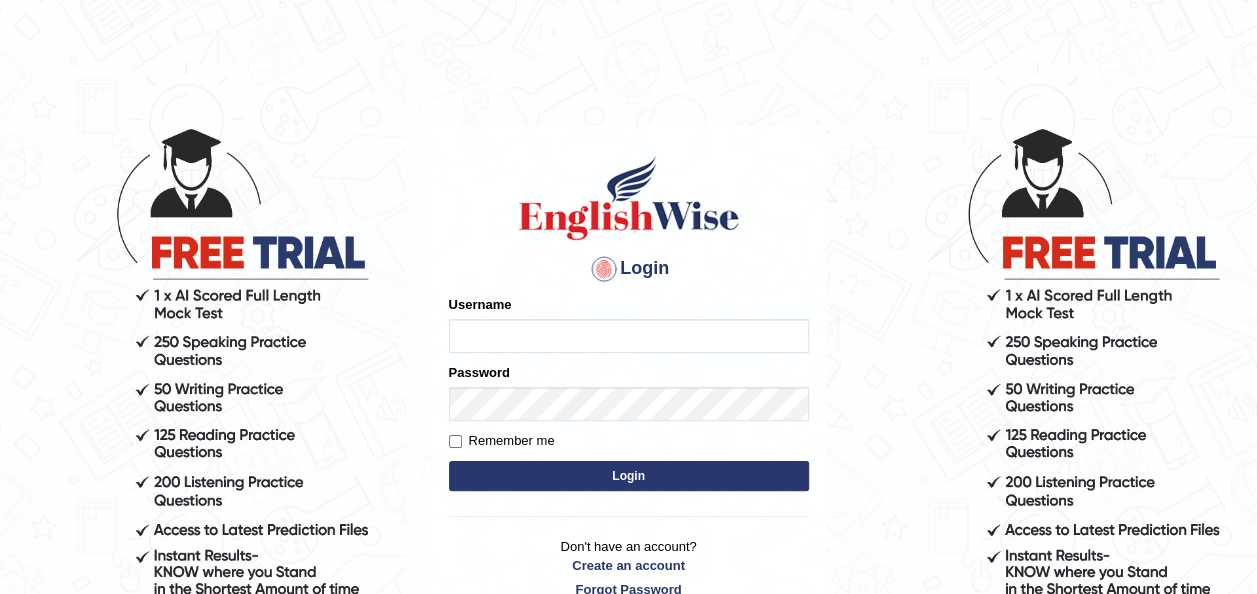 type on "[FIRST]" 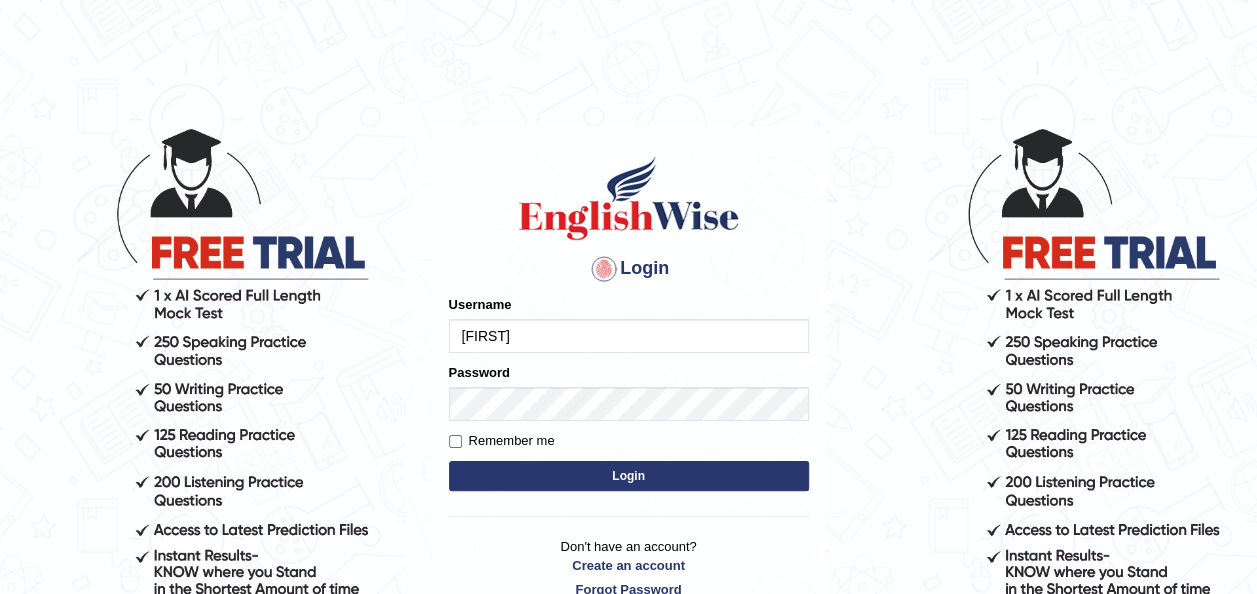 click on "Login" at bounding box center [629, 476] 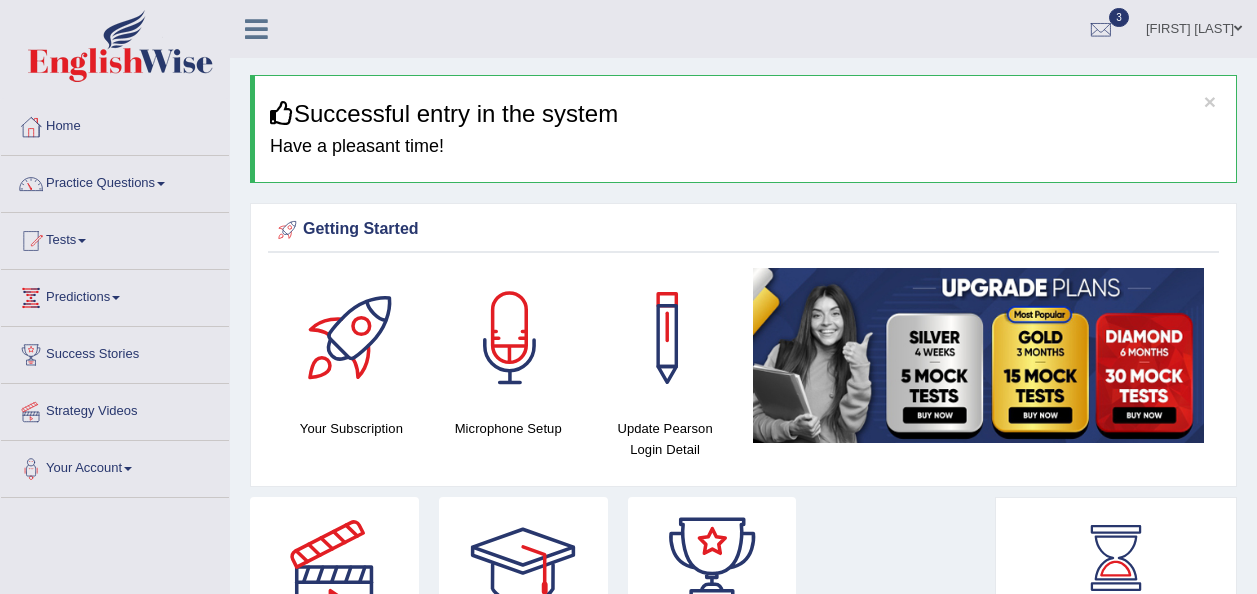 scroll, scrollTop: 0, scrollLeft: 0, axis: both 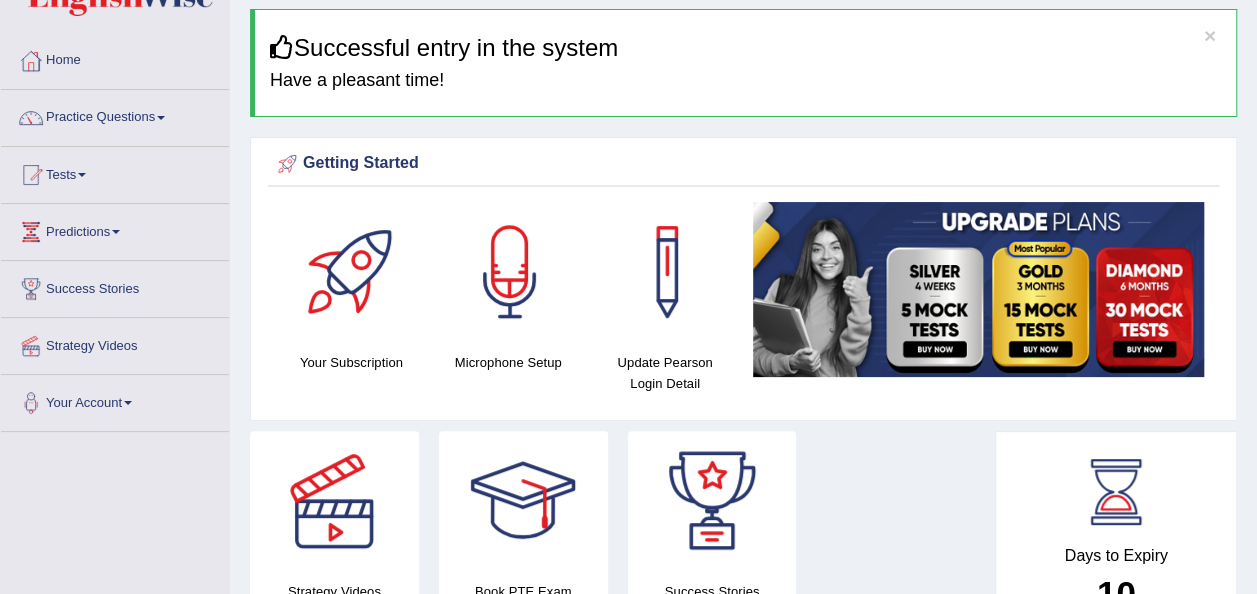 click at bounding box center (82, 175) 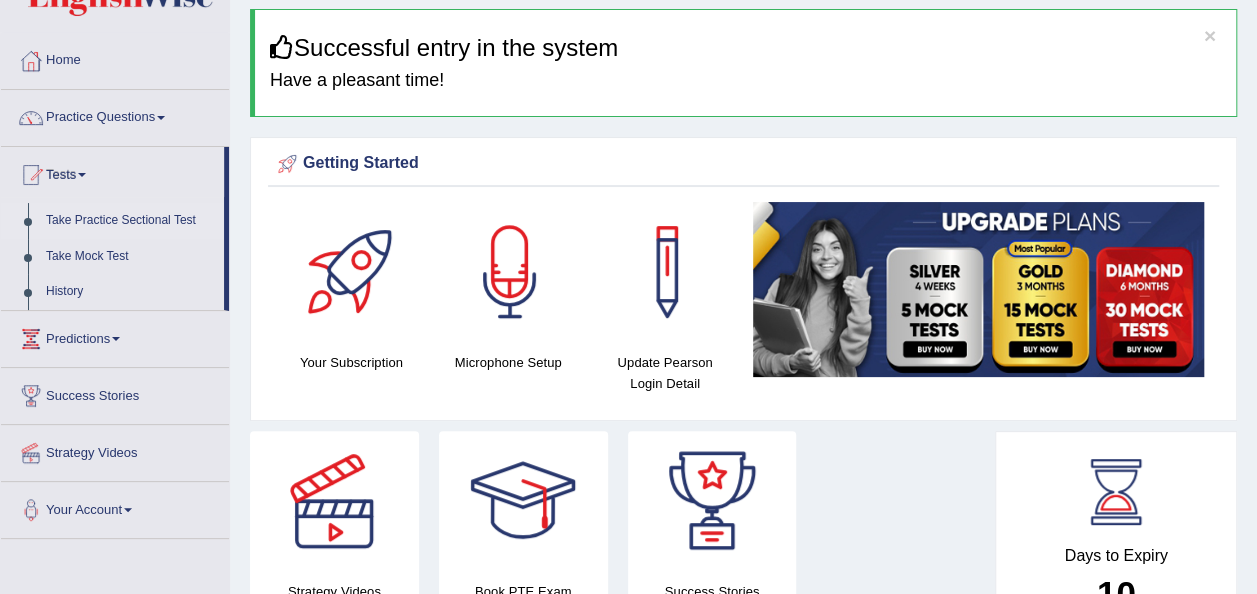 click on "Take Practice Sectional Test" at bounding box center (130, 221) 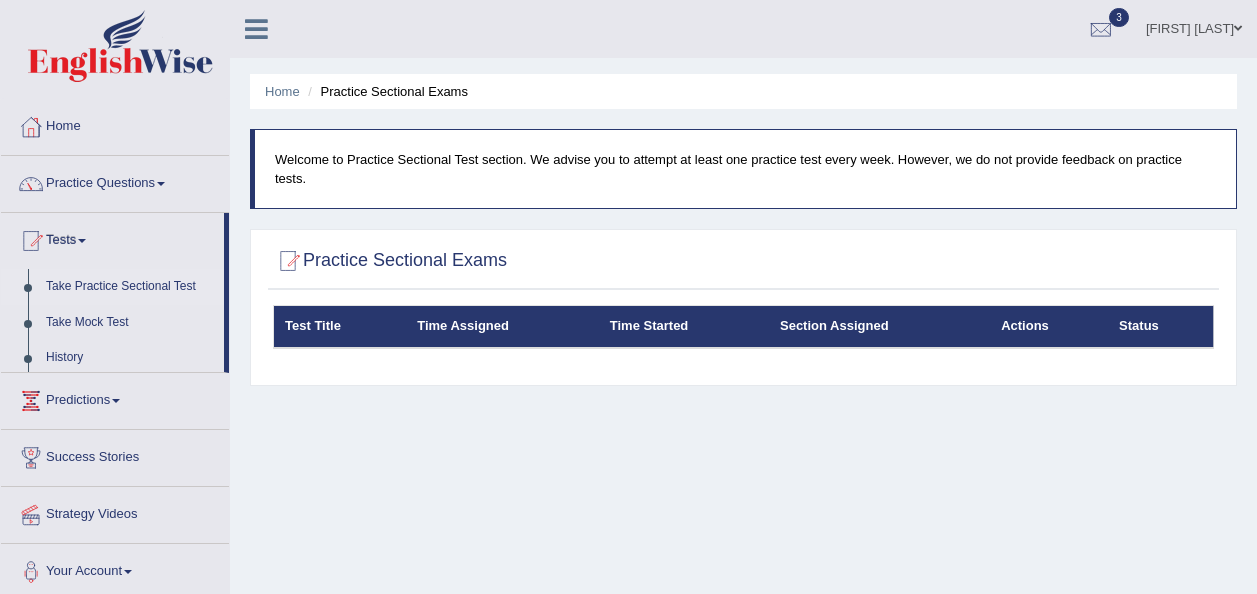 scroll, scrollTop: 0, scrollLeft: 0, axis: both 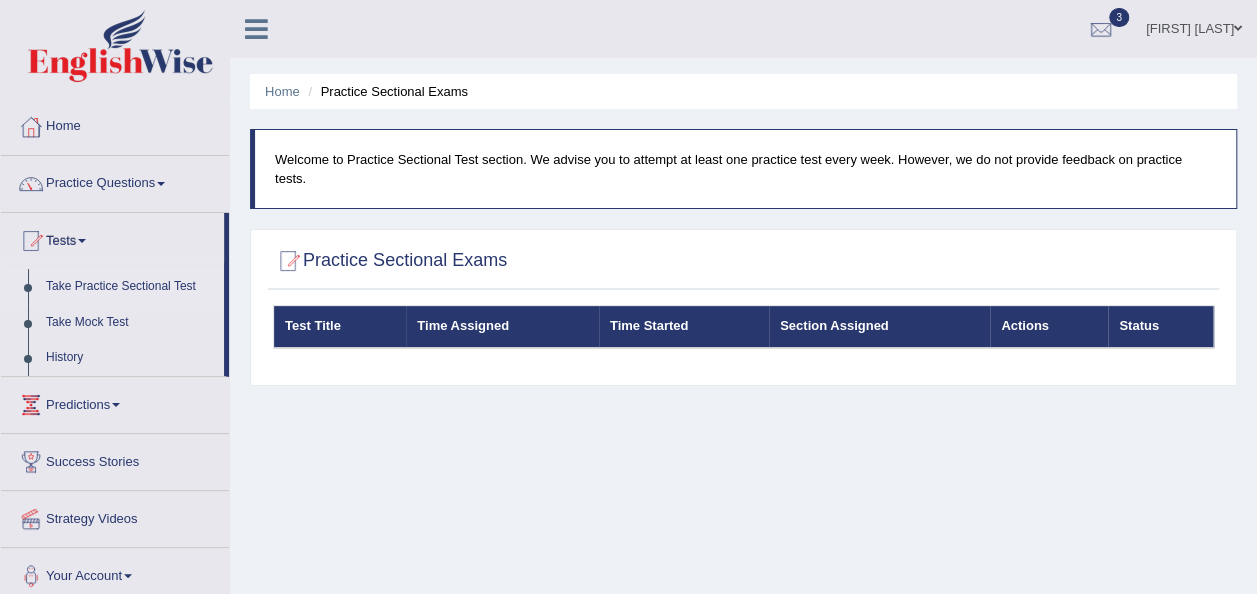 click on "Practice Sectional Exams" at bounding box center (385, 91) 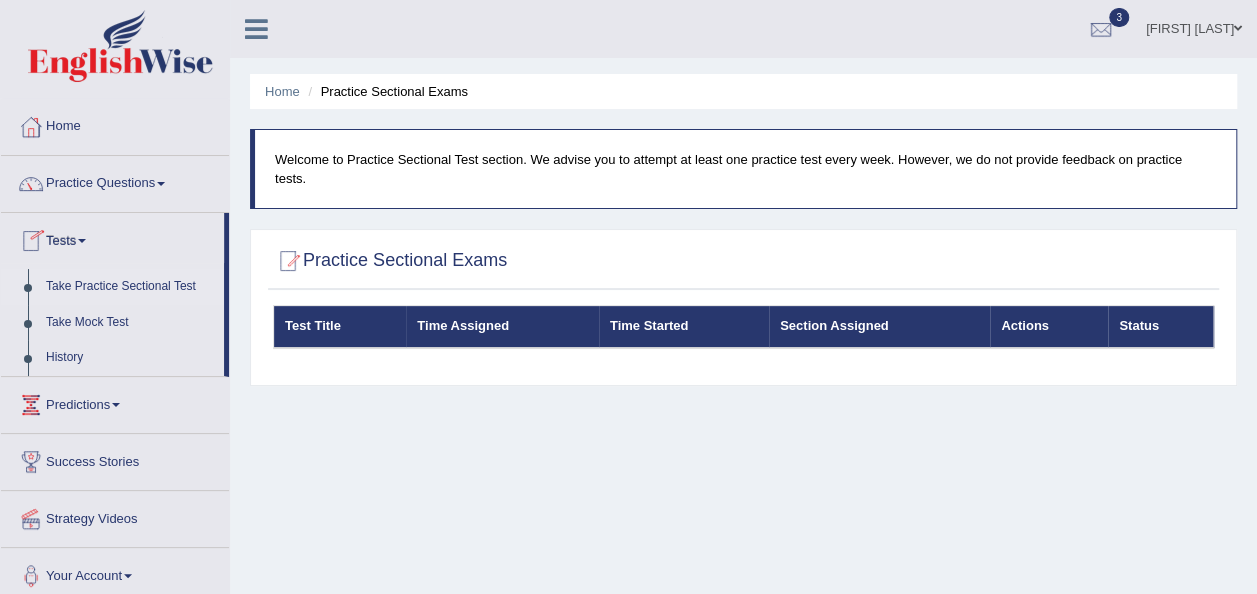 click on "Take Practice Sectional Test" at bounding box center [130, 287] 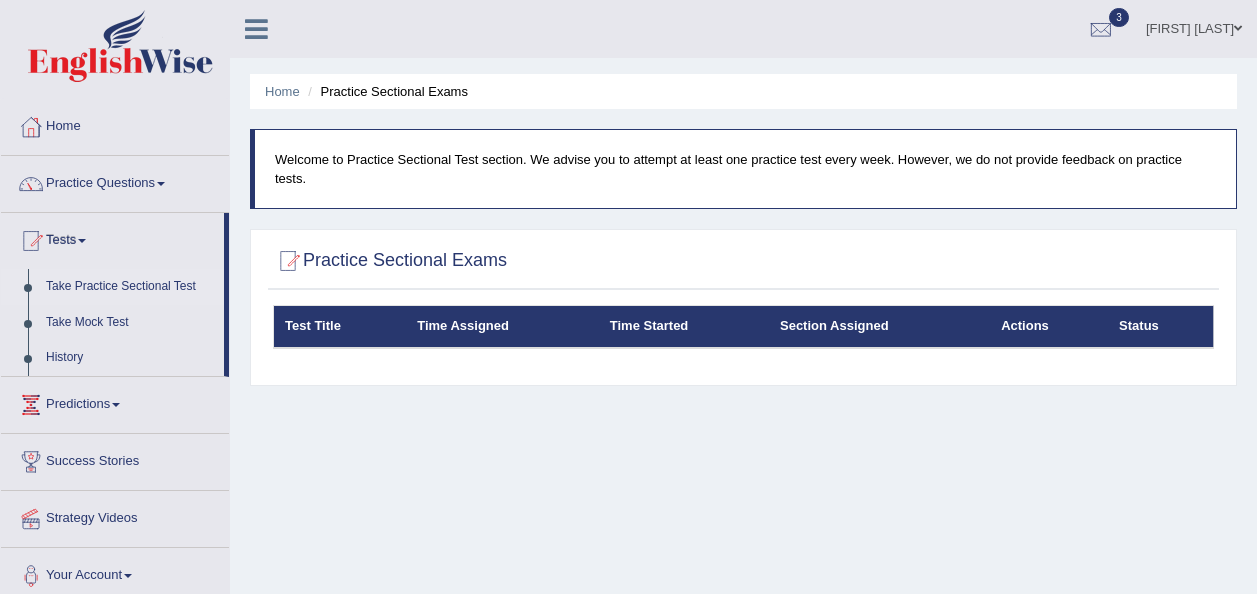 scroll, scrollTop: 0, scrollLeft: 0, axis: both 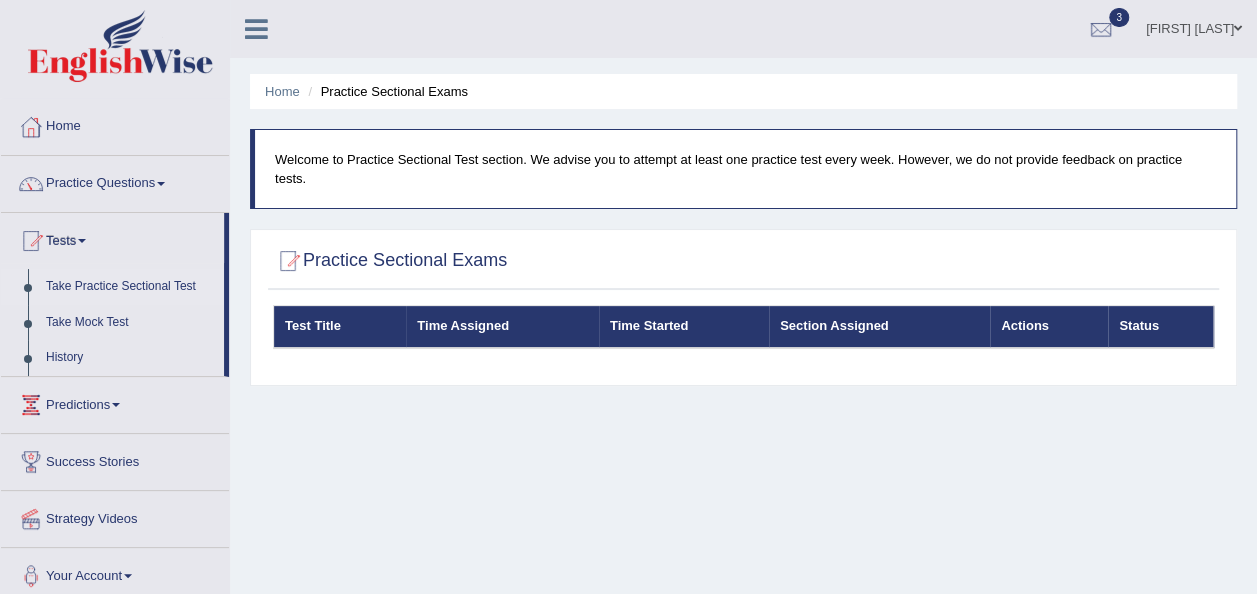 click on "Welcome to Practice Sectional Test section. We advise you to attempt at least one practice test every week.
However, we do not provide feedback on practice tests." at bounding box center (745, 169) 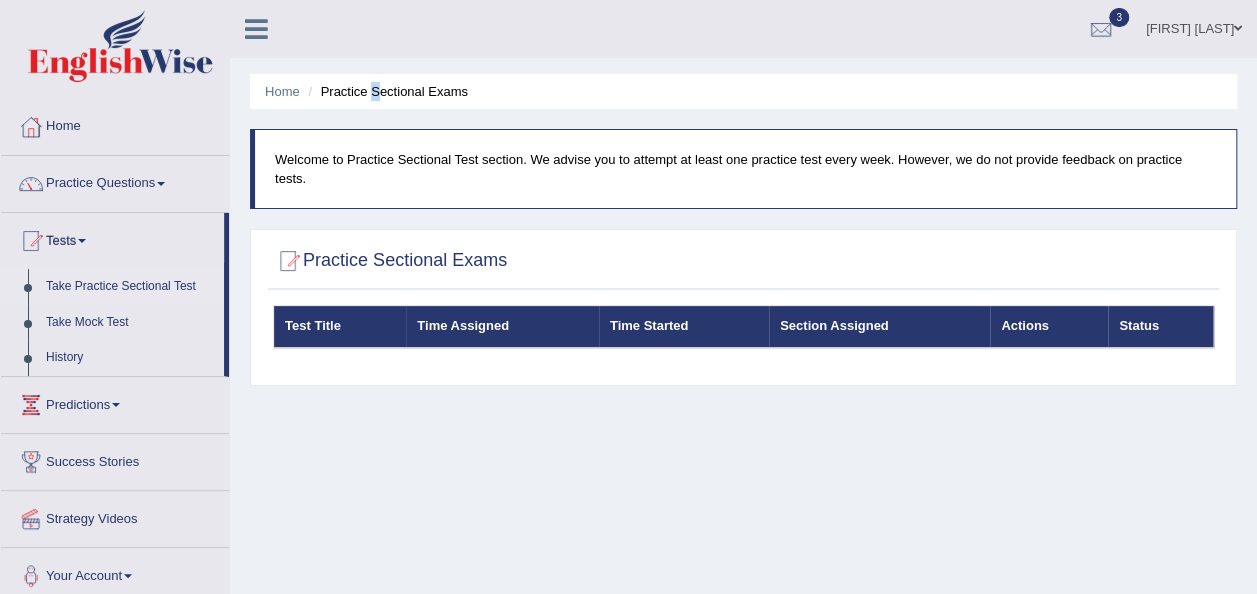 click on "Practice Sectional Exams" at bounding box center [385, 91] 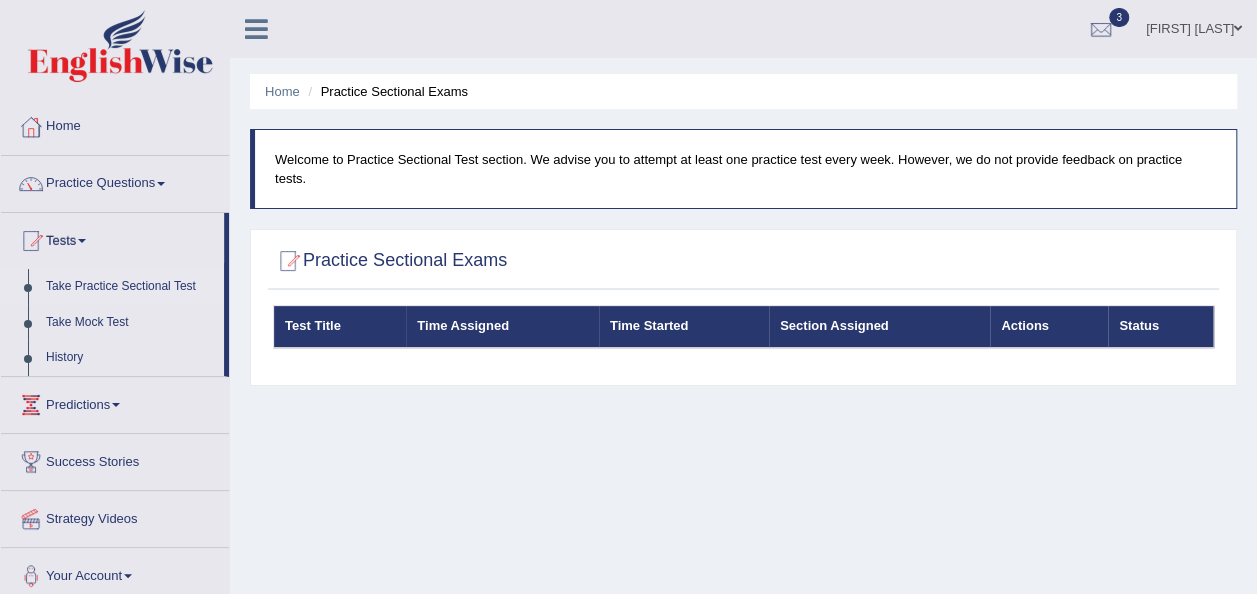 drag, startPoint x: 376, startPoint y: 90, endPoint x: 367, endPoint y: 183, distance: 93.43447 